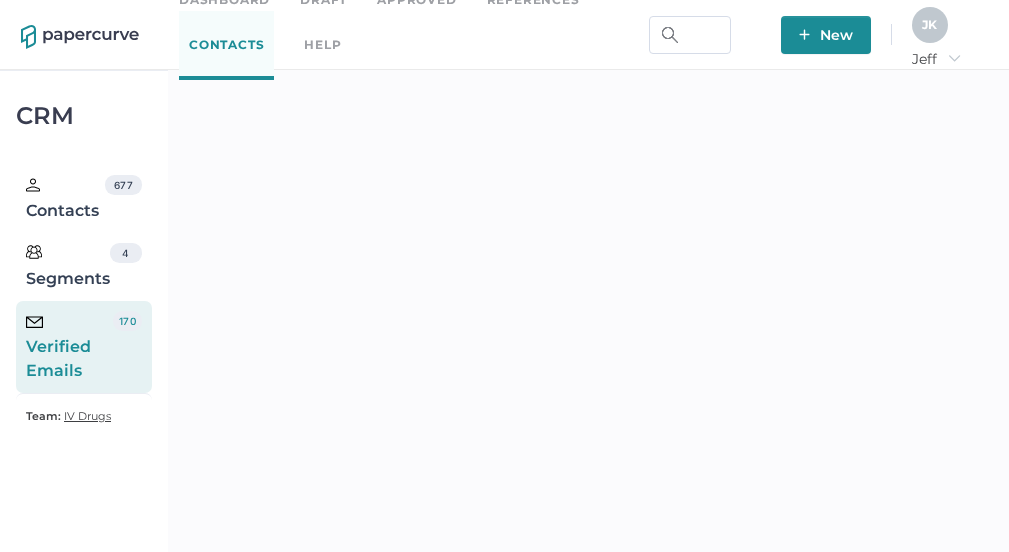 scroll, scrollTop: 398, scrollLeft: 0, axis: vertical 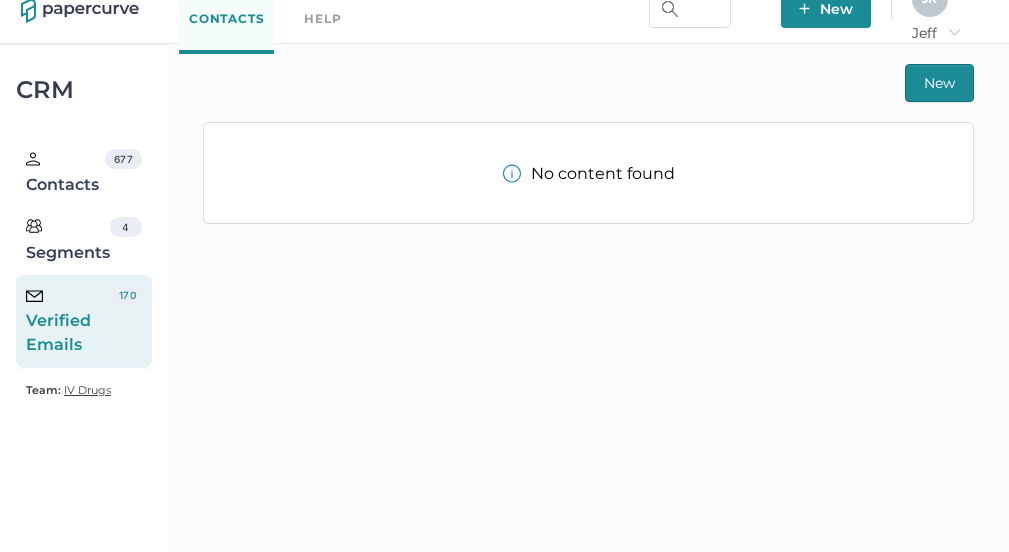click on "Verified Emails" at bounding box center [69, 321] 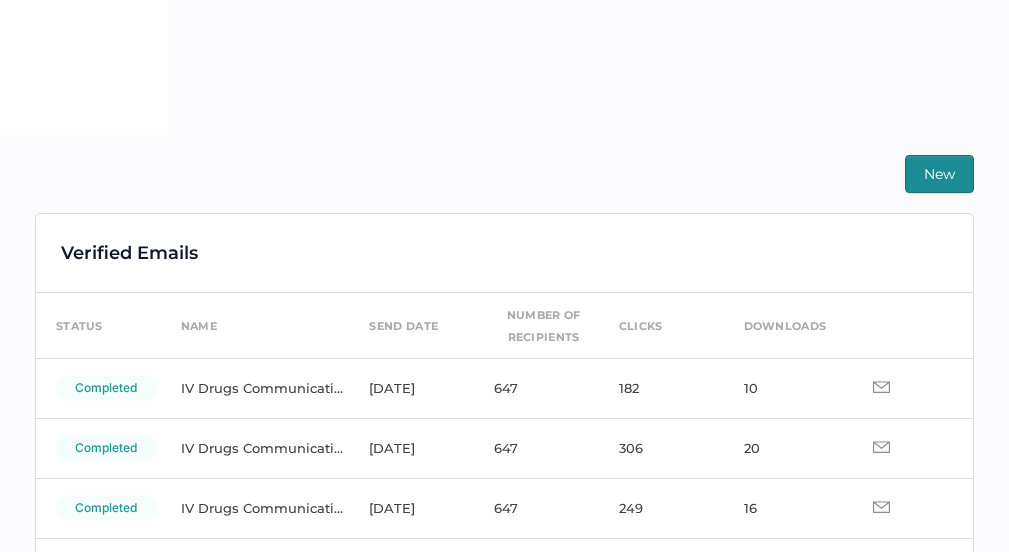 scroll, scrollTop: 452, scrollLeft: 0, axis: vertical 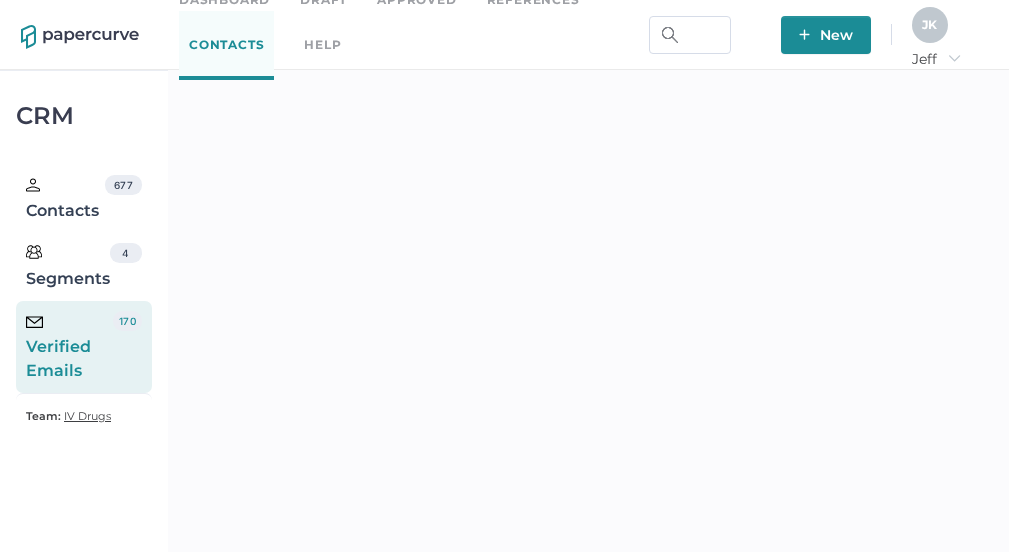 click on "J K" at bounding box center [929, 24] 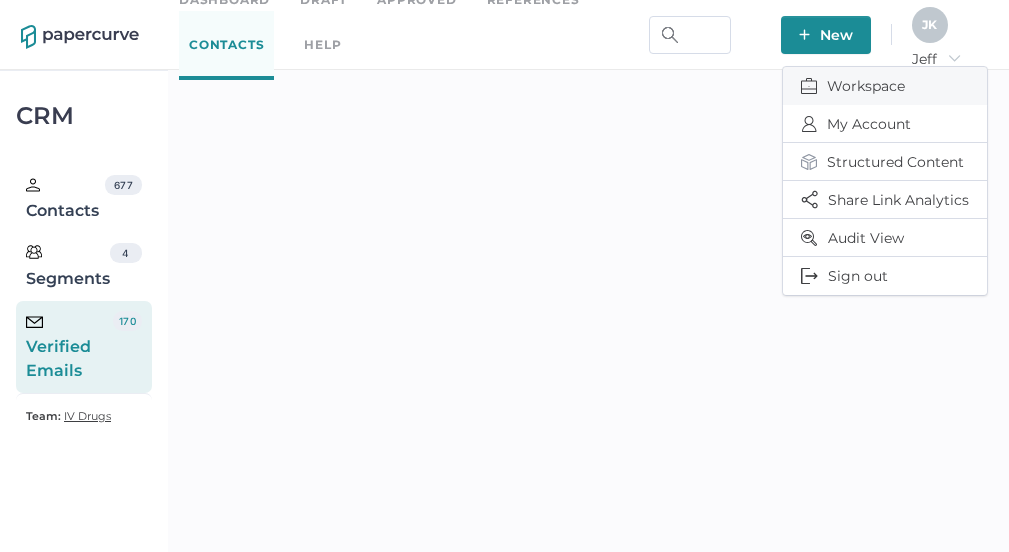 click on "Workspace" at bounding box center (885, 86) 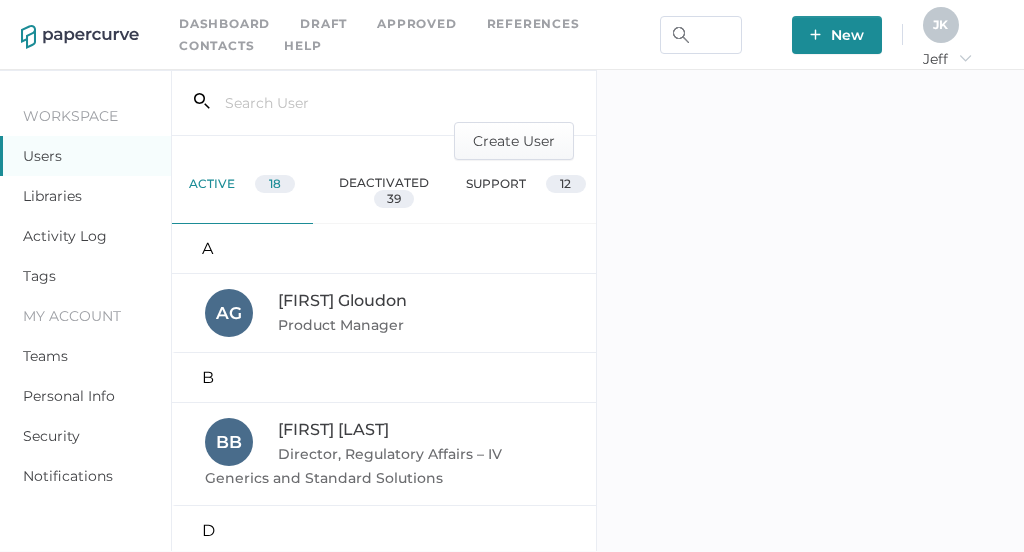 click on "Activity Log" at bounding box center (65, 236) 